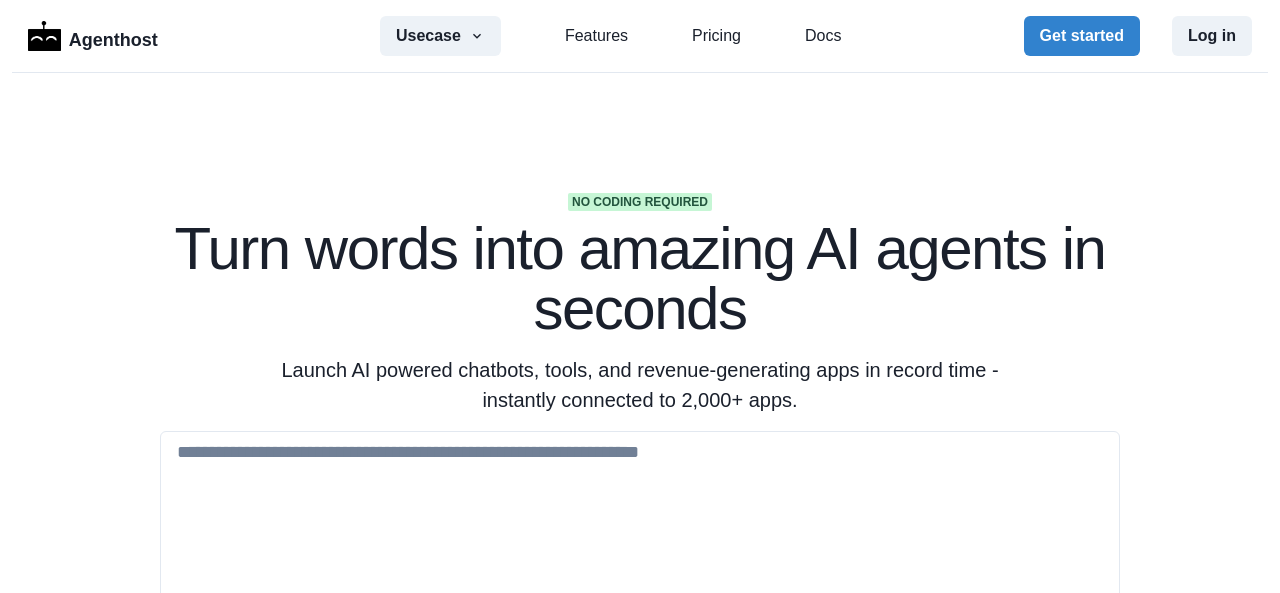 scroll, scrollTop: 0, scrollLeft: 0, axis: both 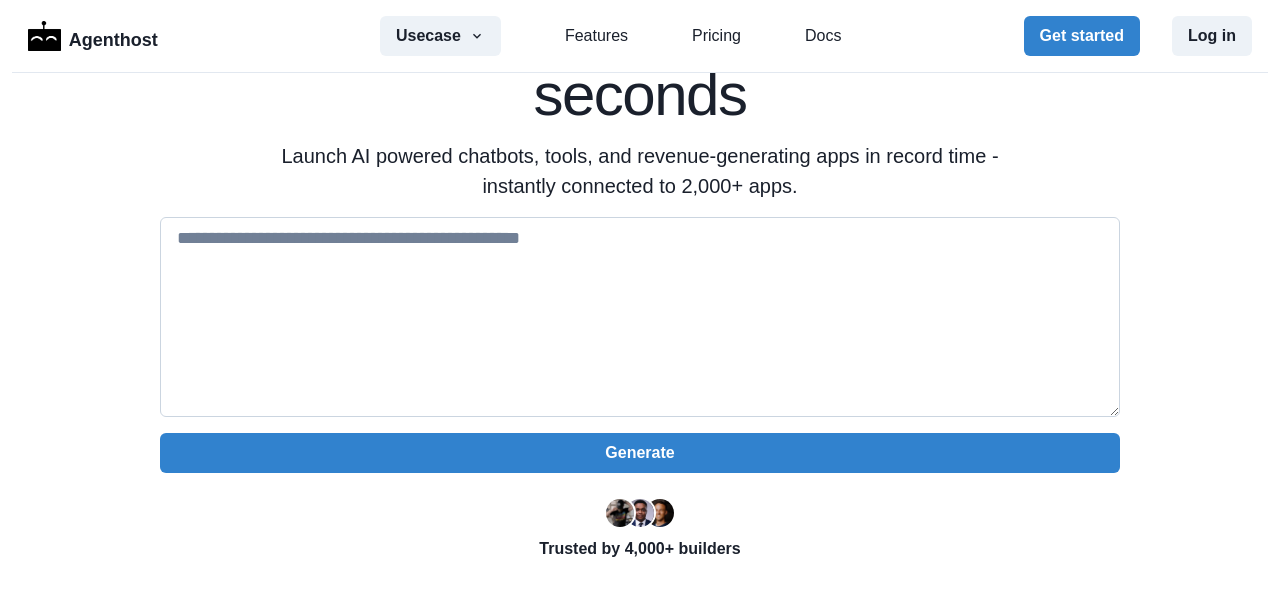 click at bounding box center (640, 317) 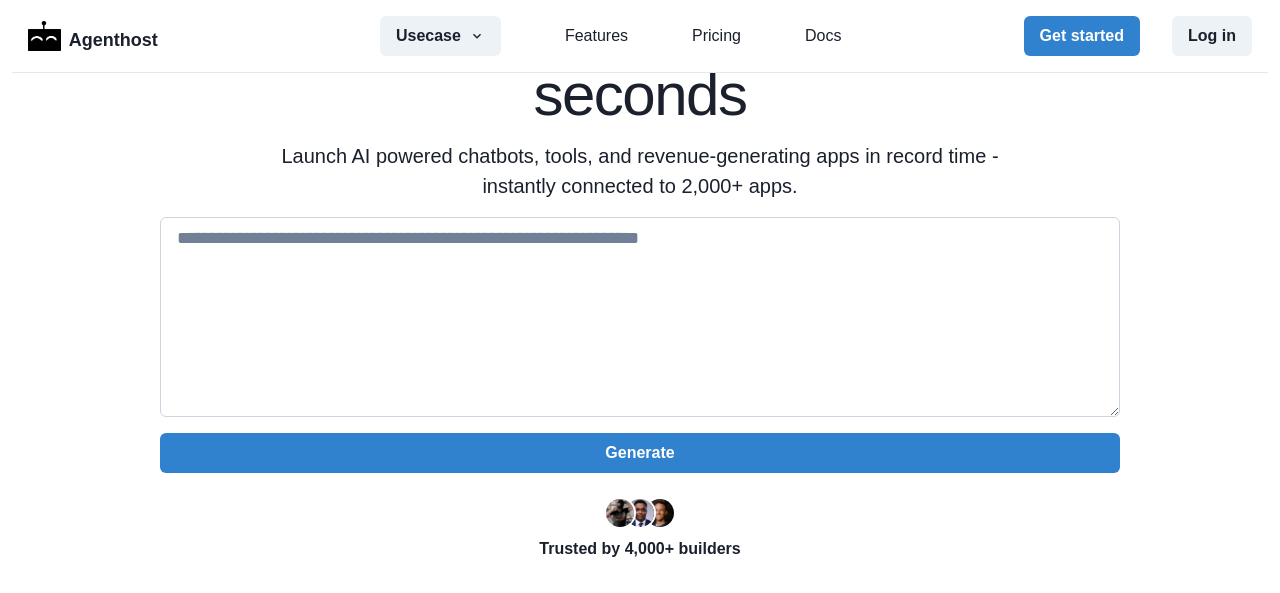 click at bounding box center (640, 317) 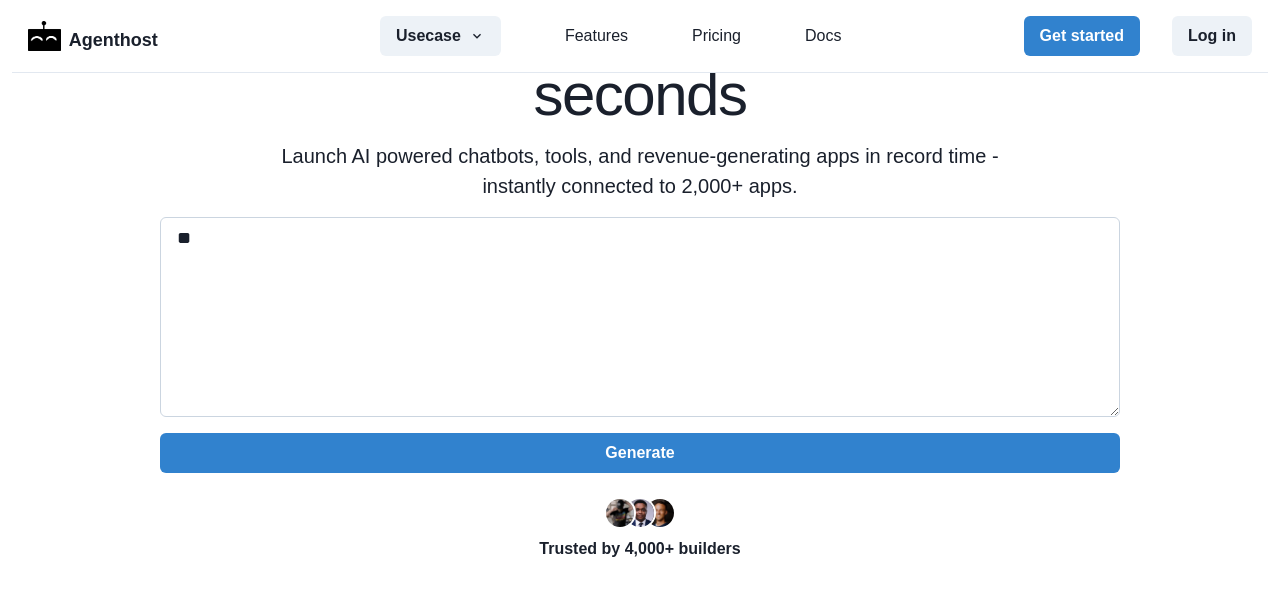 type on "*" 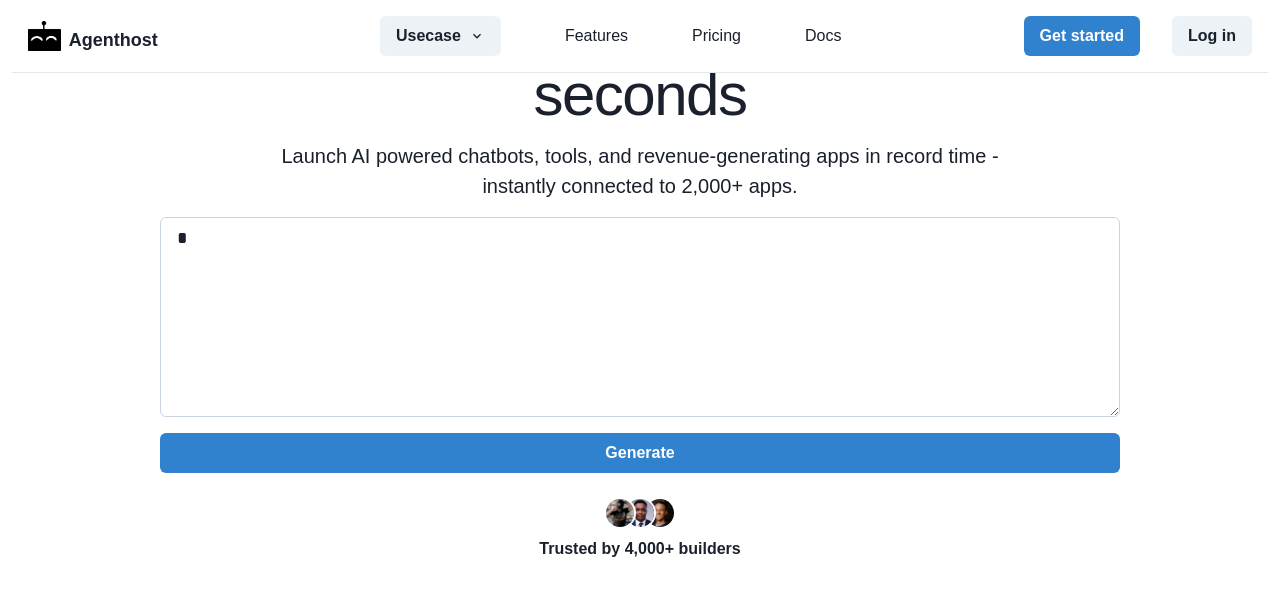 type 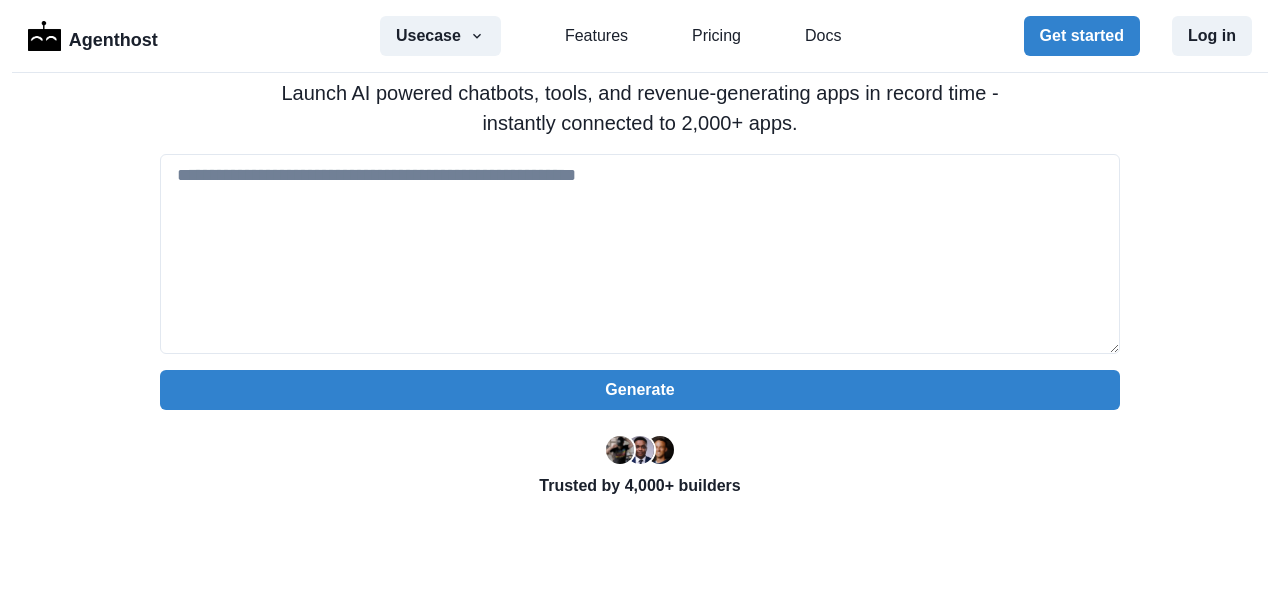 scroll, scrollTop: 278, scrollLeft: 0, axis: vertical 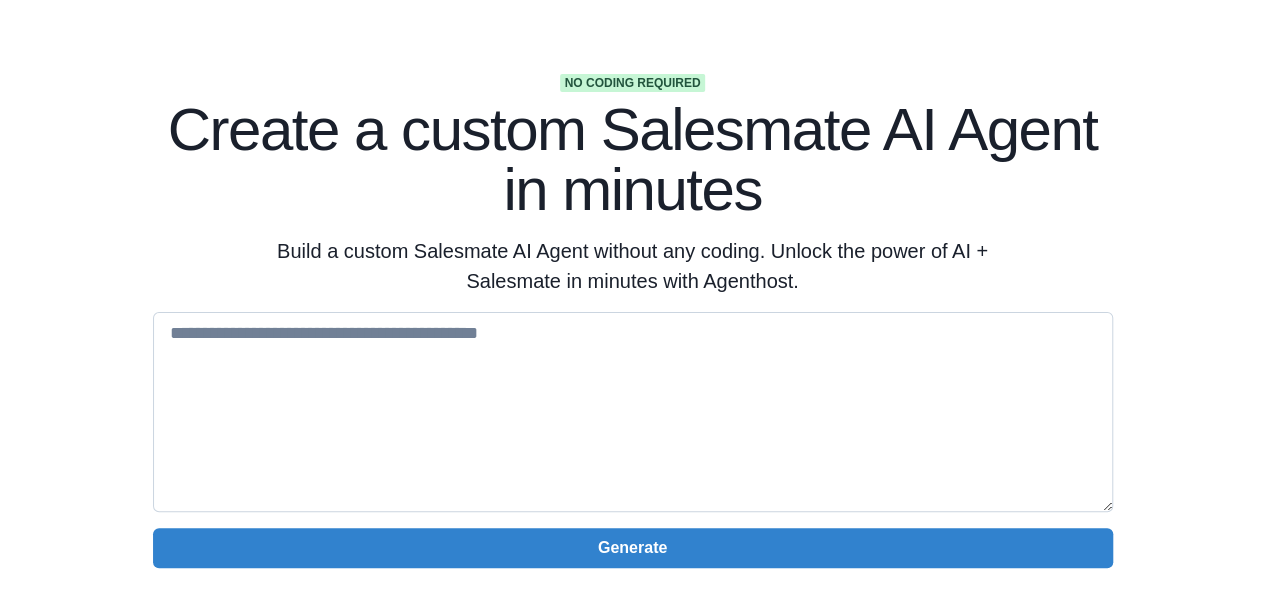 click at bounding box center (633, 412) 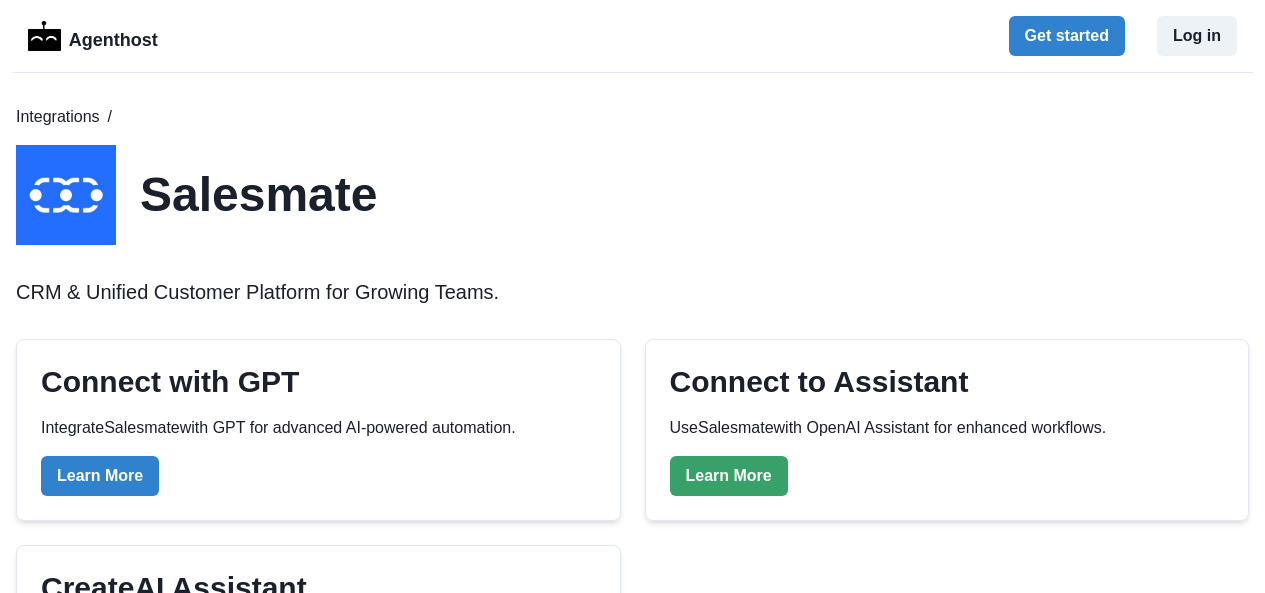 scroll, scrollTop: 257, scrollLeft: 0, axis: vertical 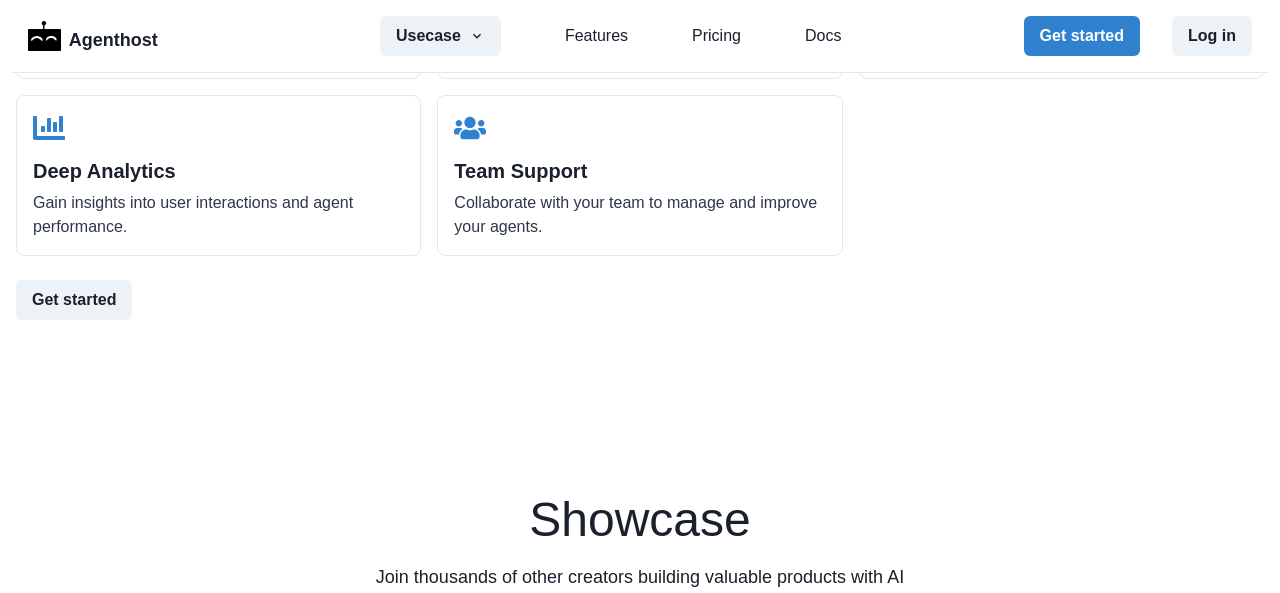 click on "Team Support" at bounding box center [639, 171] 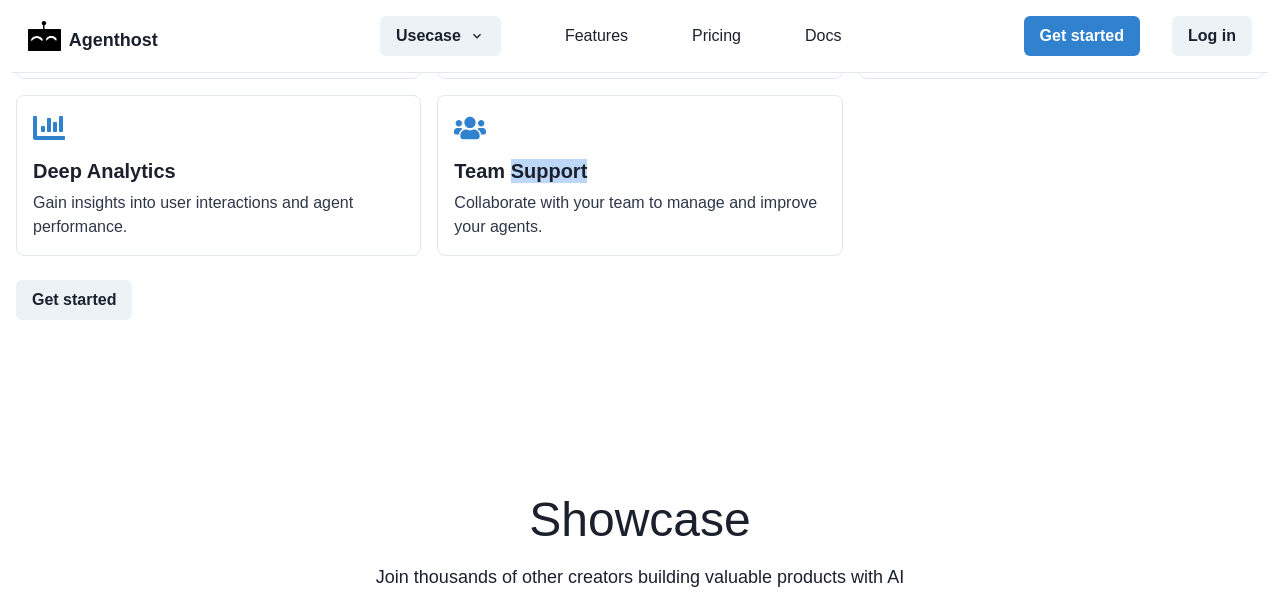 click on "Team Support" at bounding box center (639, 171) 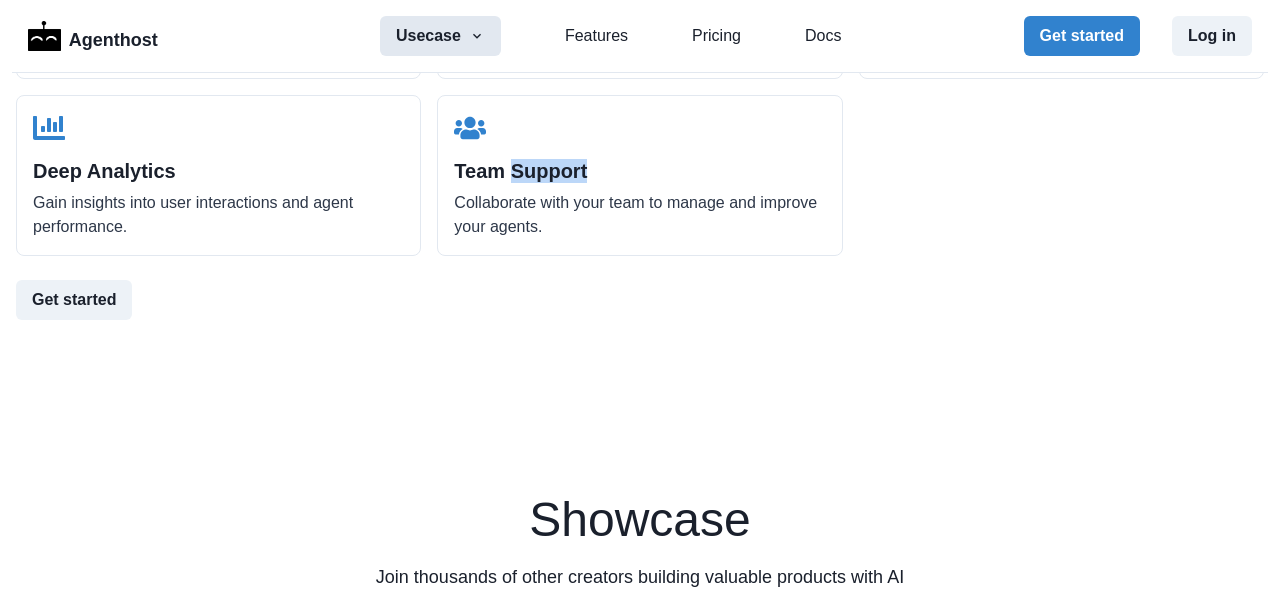 click 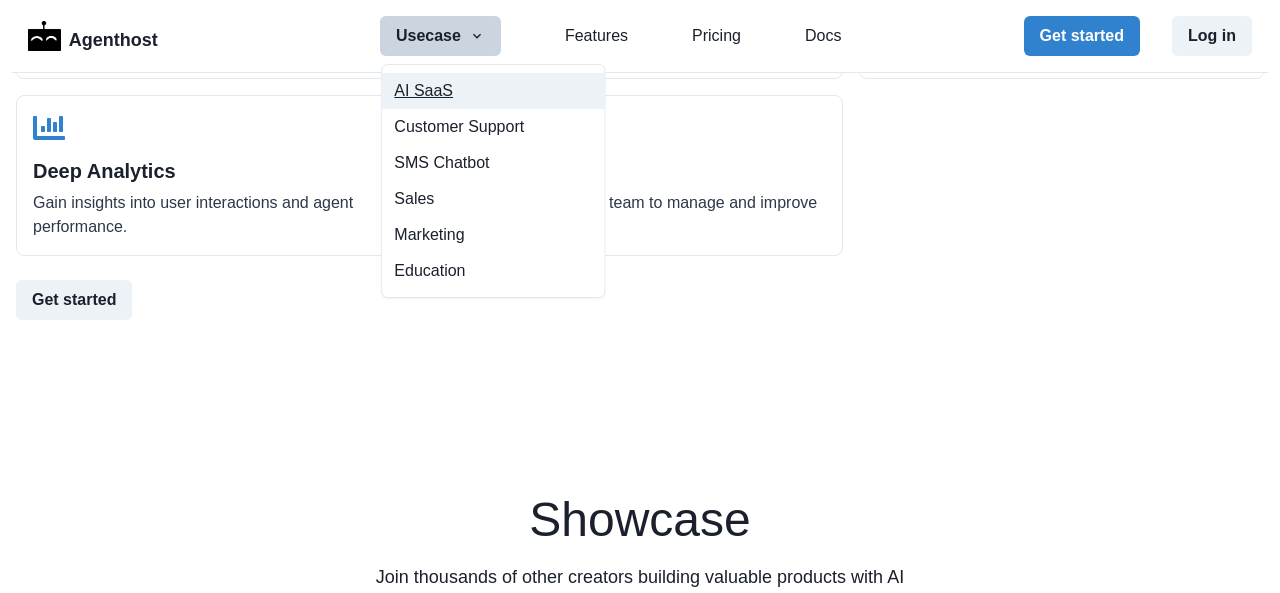 click on "AI SaaS" at bounding box center (493, 91) 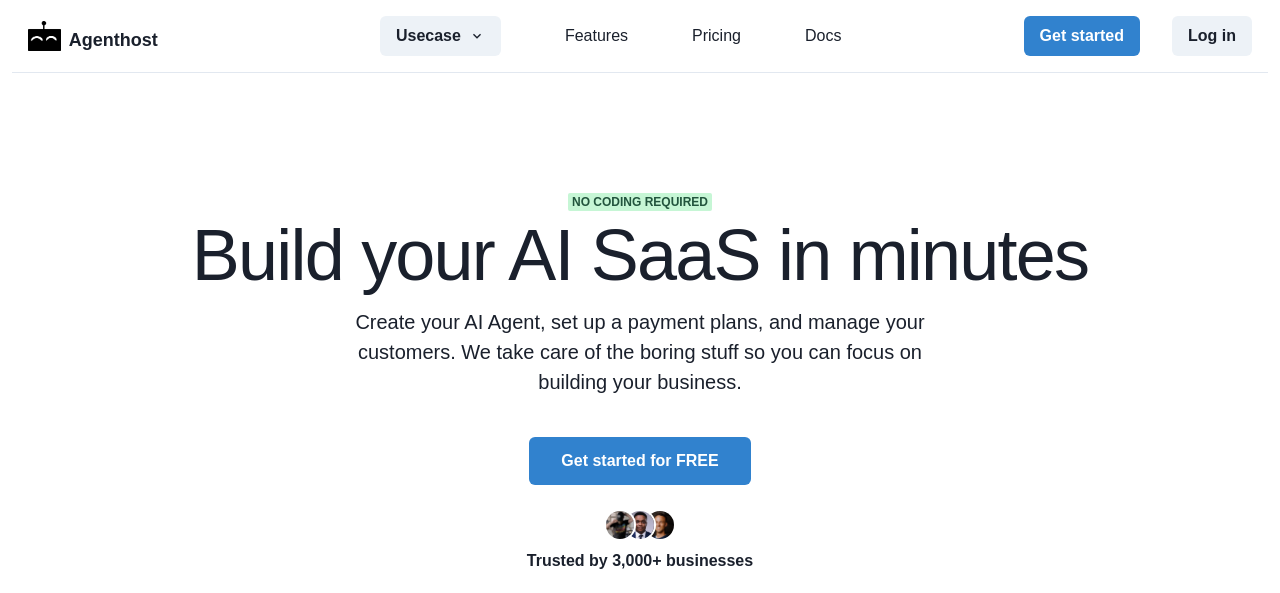 scroll, scrollTop: 0, scrollLeft: 0, axis: both 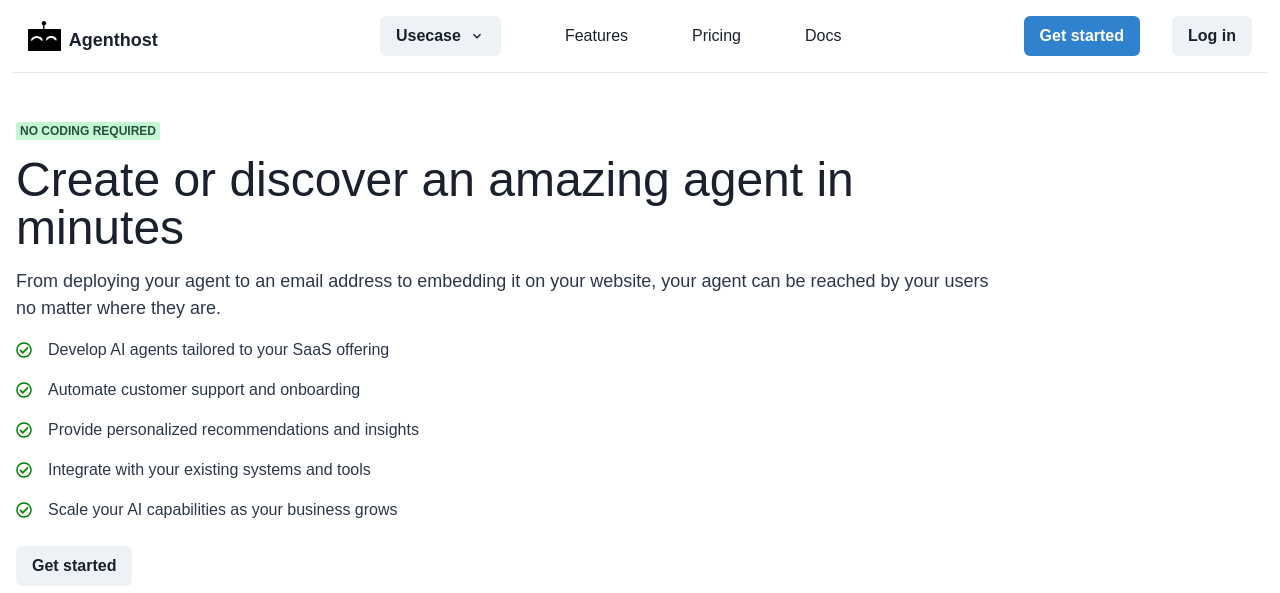 click on "Usecase AI SaaS Customer Support SMS Chatbot Sales Marketing Education Features Pricing Docs" at bounding box center (610, 36) 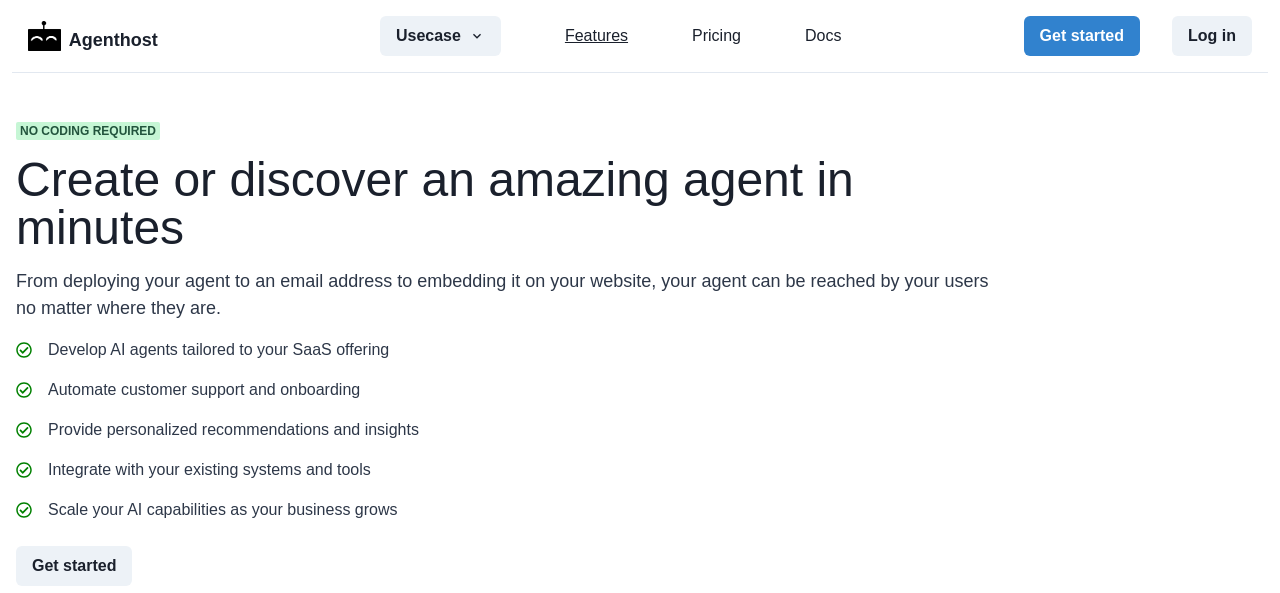 click on "Features" at bounding box center (596, 36) 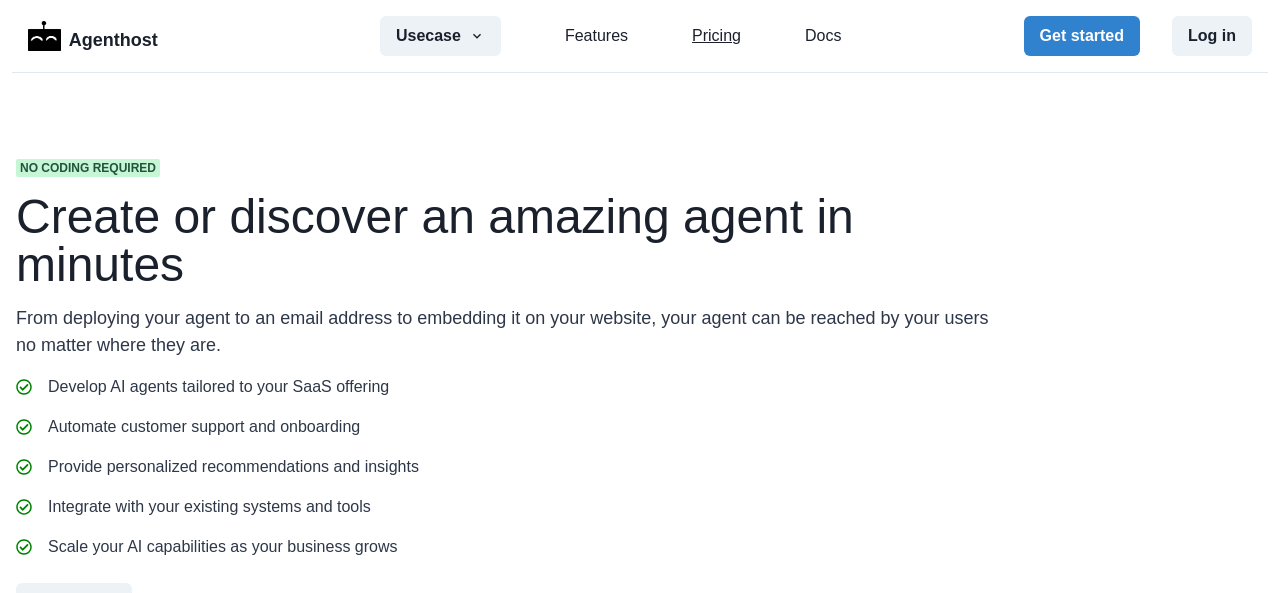 click on "Pricing" at bounding box center (716, 36) 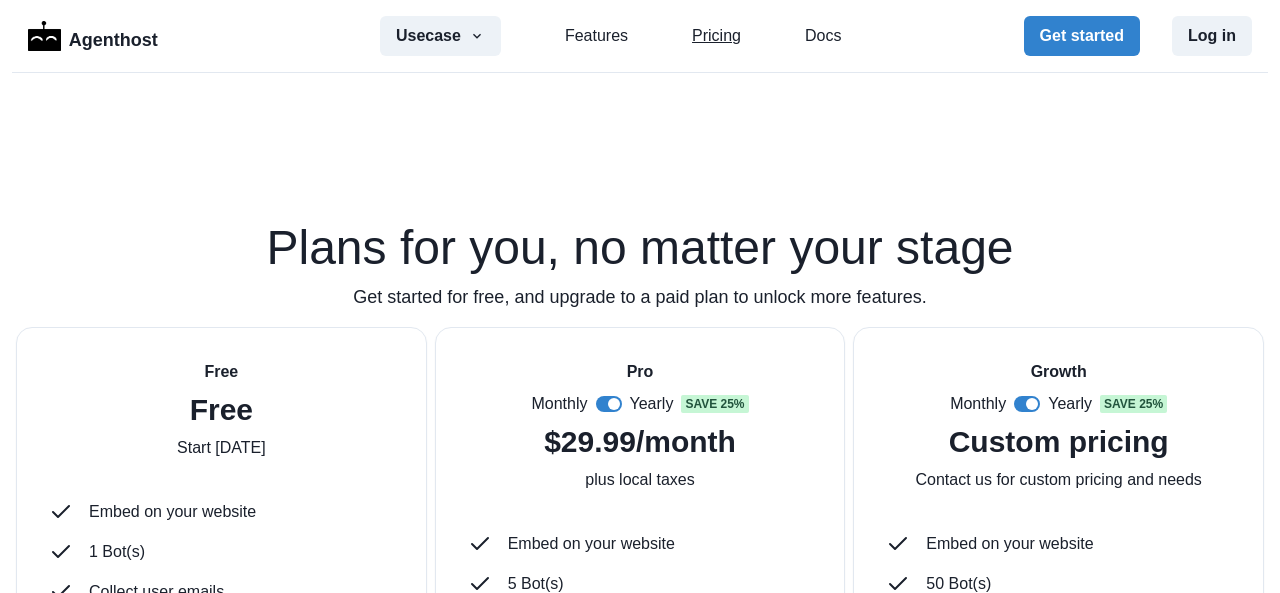 scroll, scrollTop: 5106, scrollLeft: 0, axis: vertical 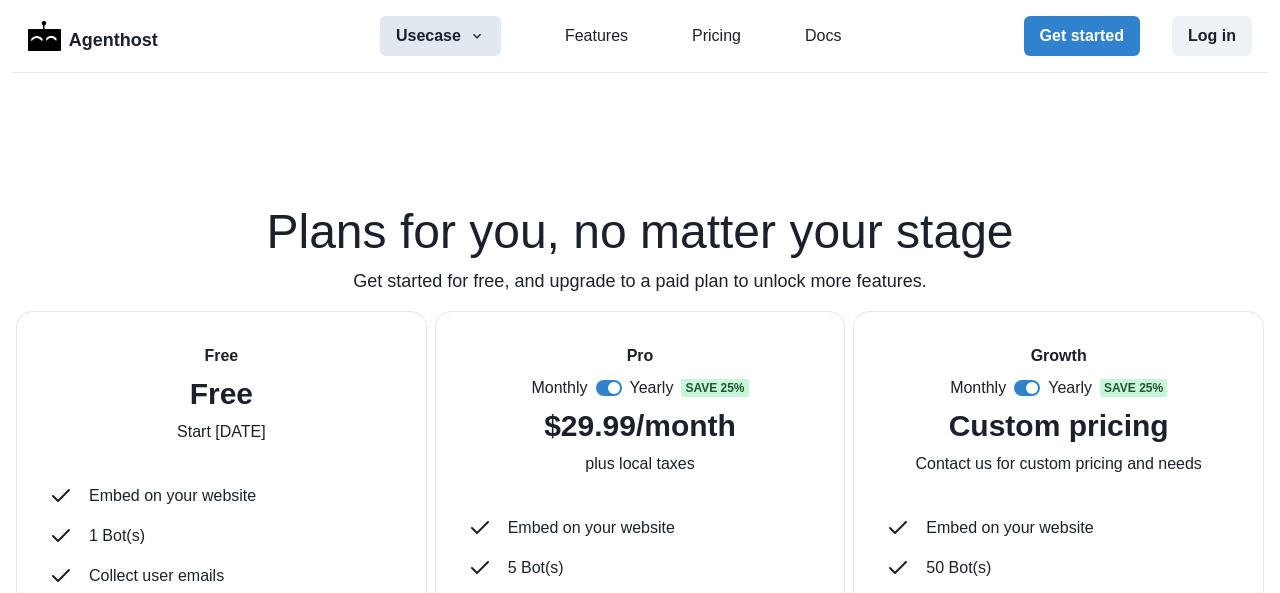 click on "Usecase" at bounding box center (440, 36) 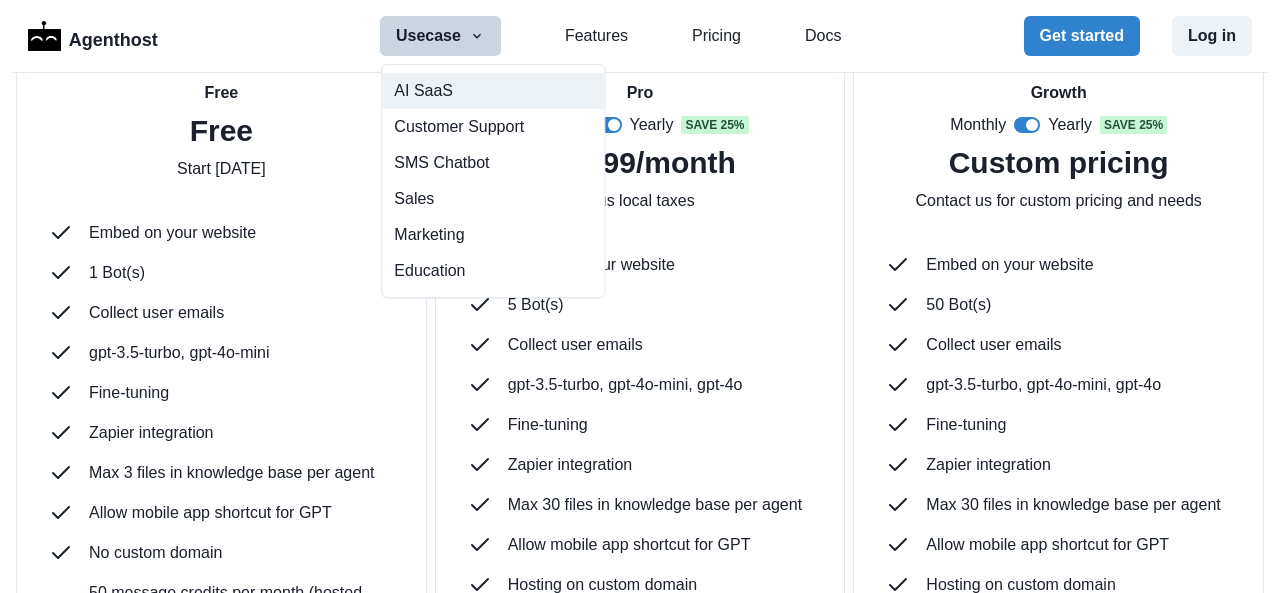 scroll, scrollTop: 5370, scrollLeft: 0, axis: vertical 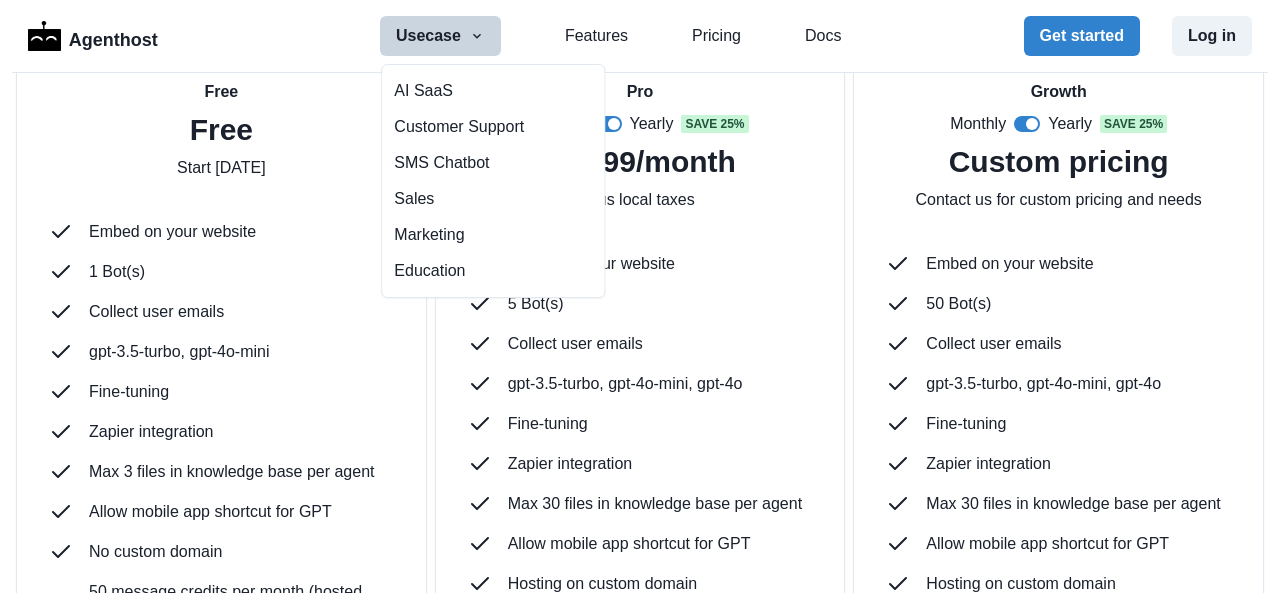 click on "Growth Monthly Yearly Save 25% Custom pricing Contact us for custom pricing and needs Embed on your website 50 Bot(s) Collect user emails gpt-3.5-turbo, gpt-4o-mini, gpt-4o Fine-tuning Zapier integration Max 30 files in knowledge base per agent Allow mobile app shortcut for GPT Hosting on custom domain 15,000+ message credits per month (hosted GPTs) 5+ collaborator(s) Monetization for your GPTs Custom branding Allows user file uploads Allows web search via BingAPI for your GPTs Contact Us" at bounding box center (1058, 522) 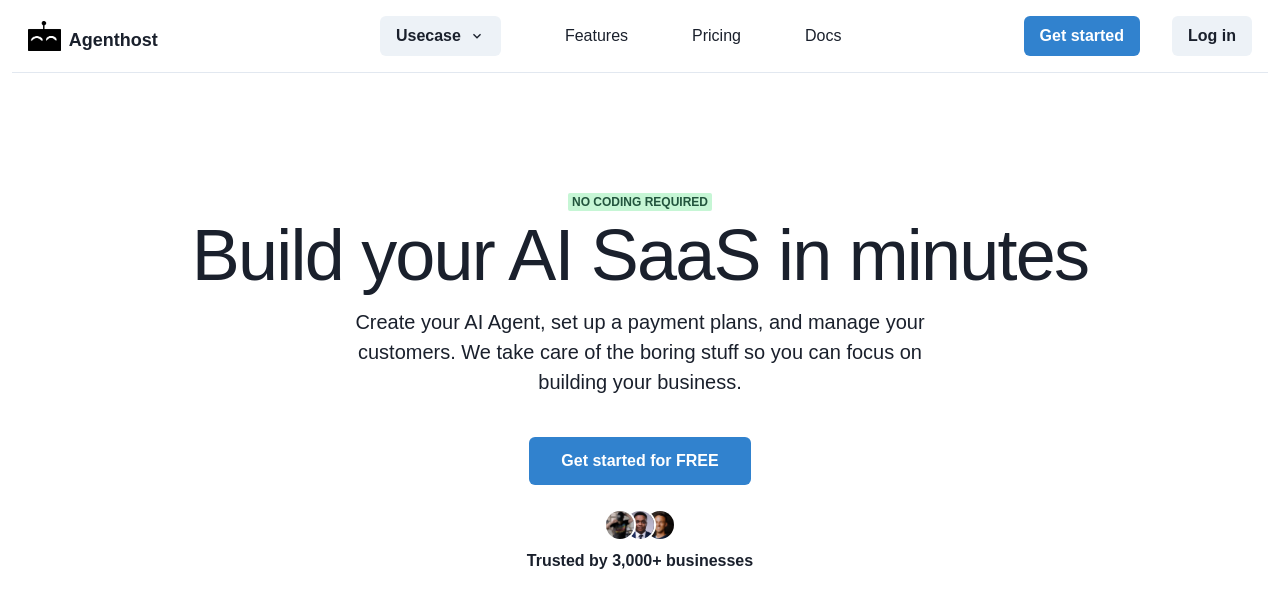 scroll, scrollTop: 0, scrollLeft: 0, axis: both 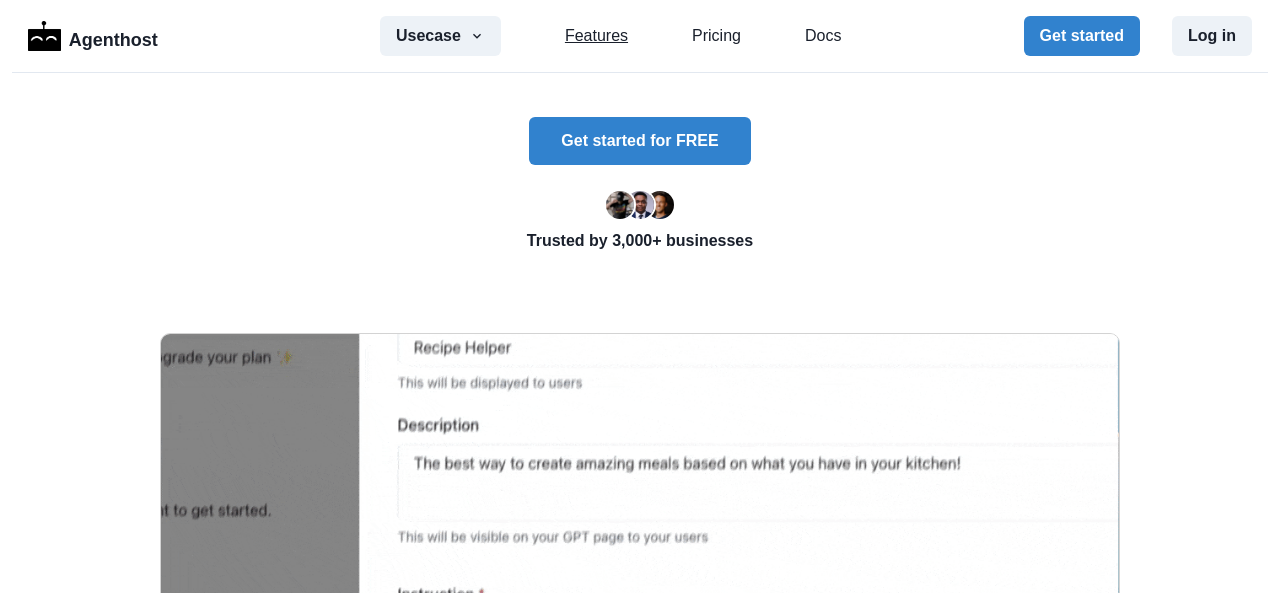 click on "Features" at bounding box center (596, 36) 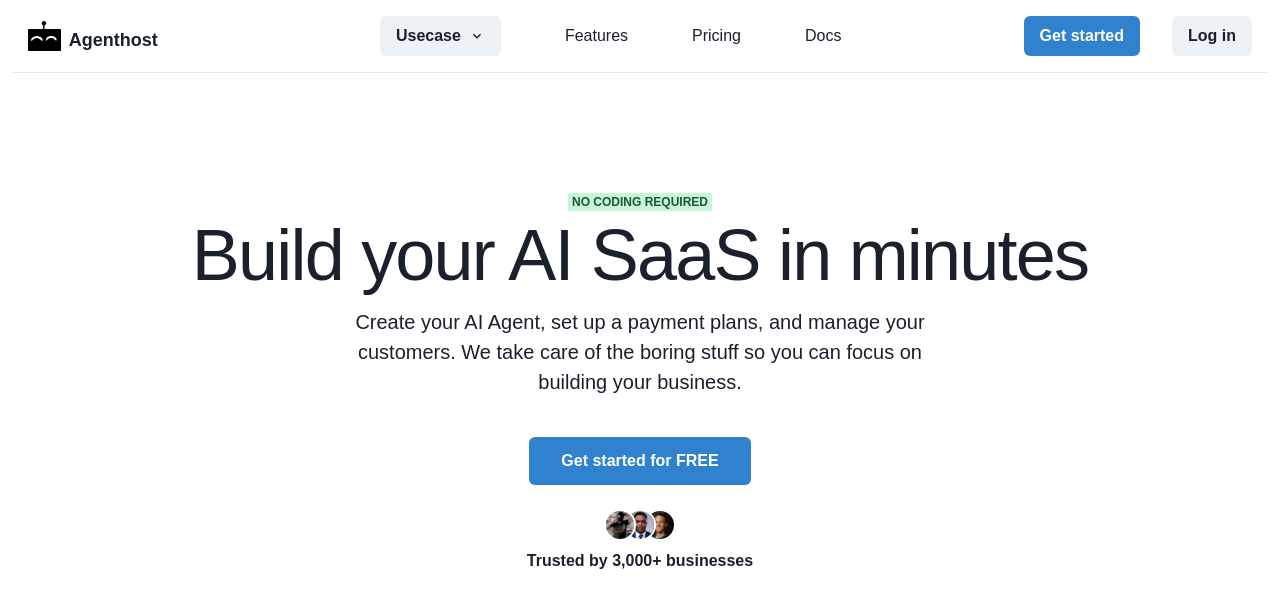 scroll, scrollTop: 40, scrollLeft: 0, axis: vertical 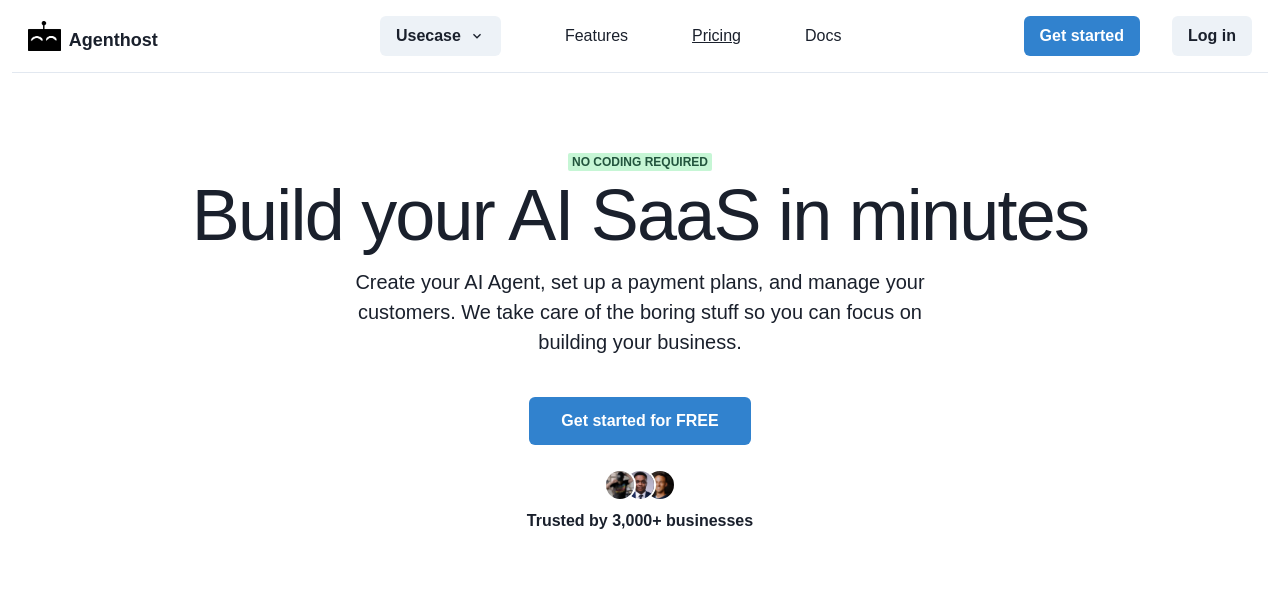 click on "Pricing" at bounding box center (716, 36) 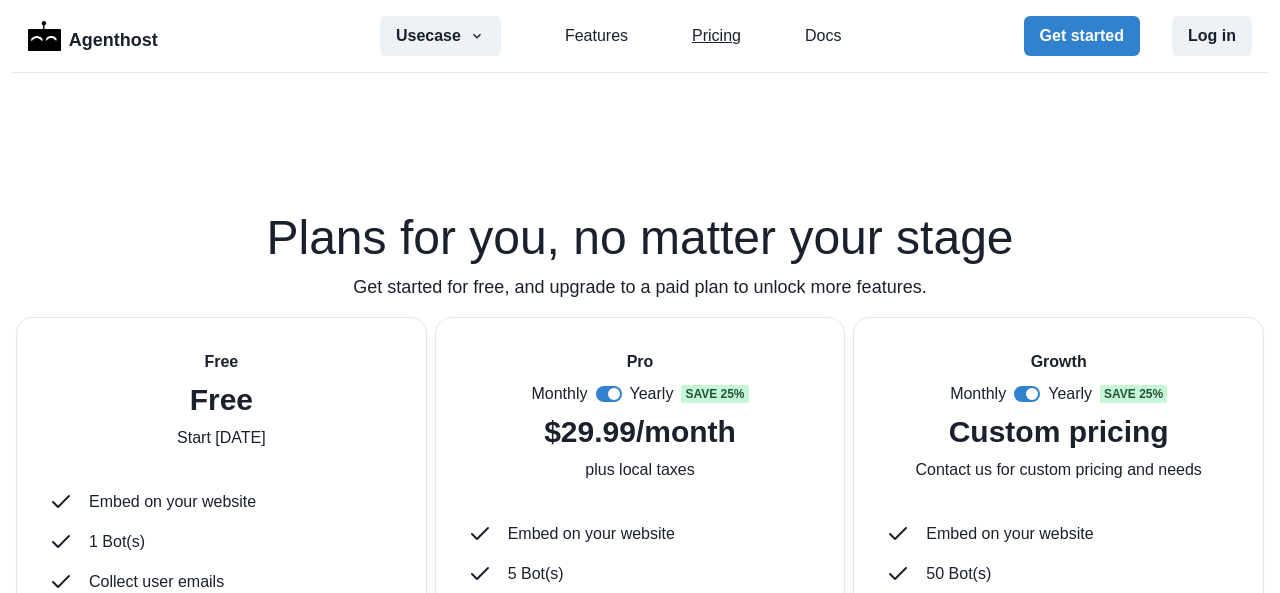 scroll, scrollTop: 5106, scrollLeft: 0, axis: vertical 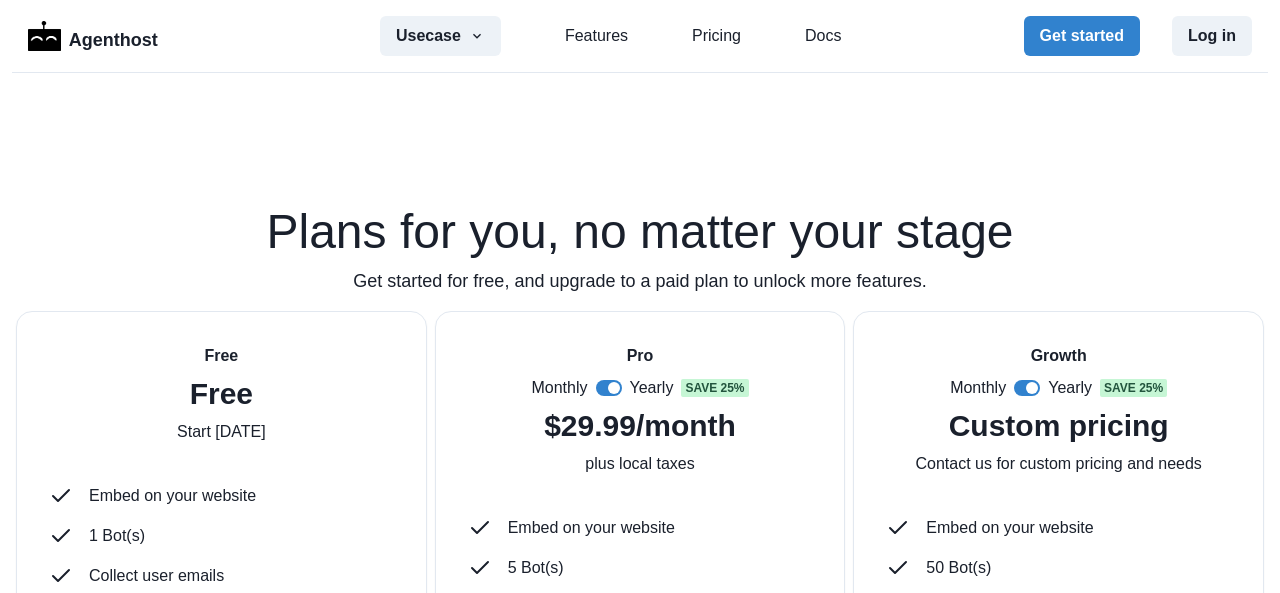 click on "Usecase AI SaaS Customer Support SMS Chatbot Sales Marketing Education Features Pricing Docs" at bounding box center (610, 36) 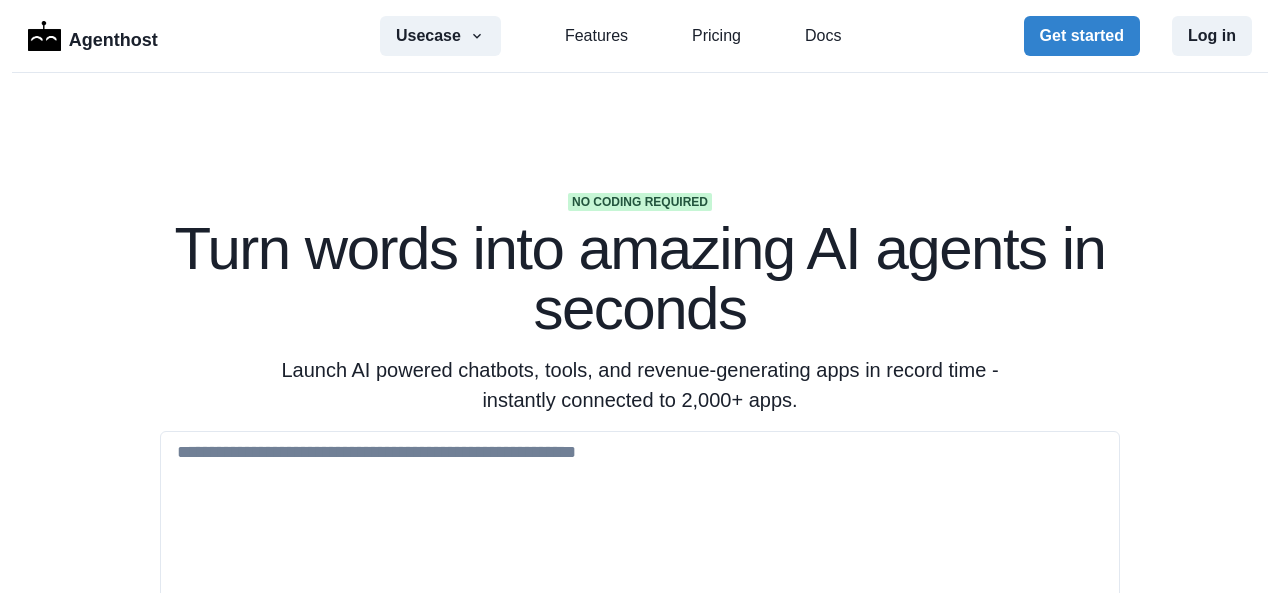 scroll, scrollTop: 0, scrollLeft: 0, axis: both 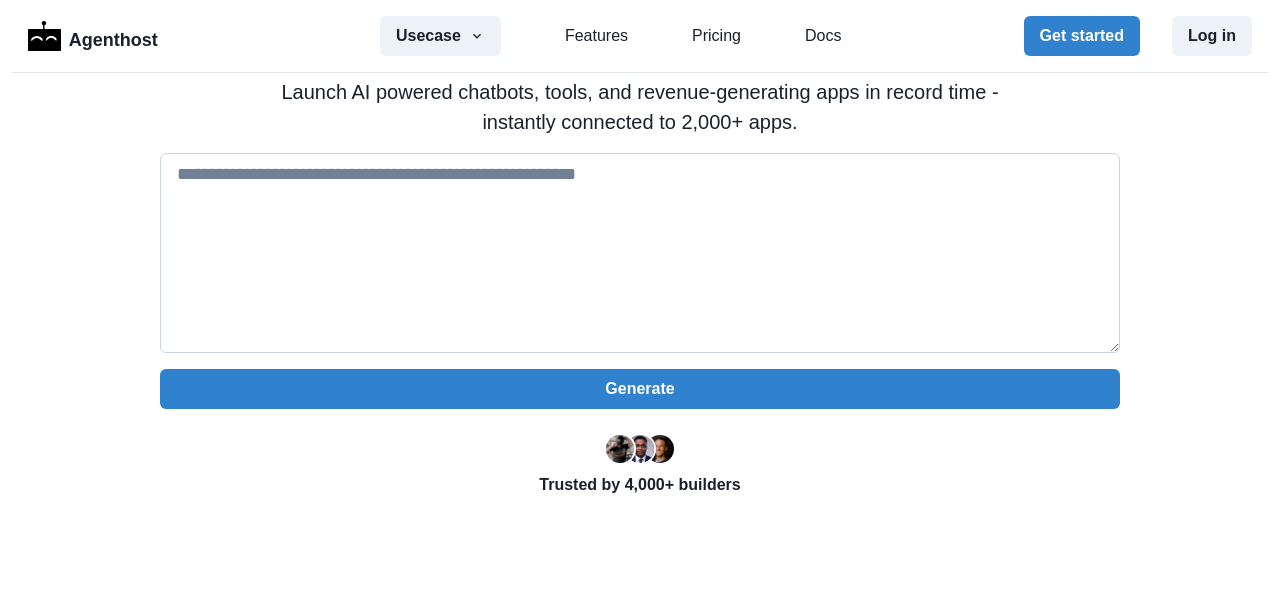 click at bounding box center [640, 253] 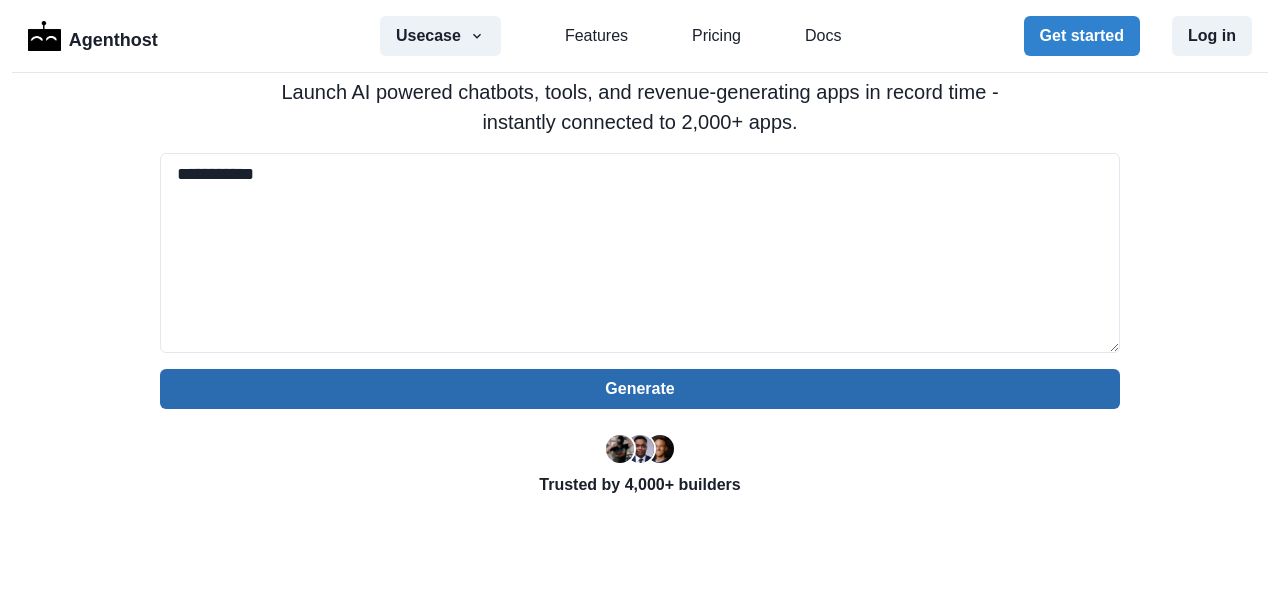 type on "*********" 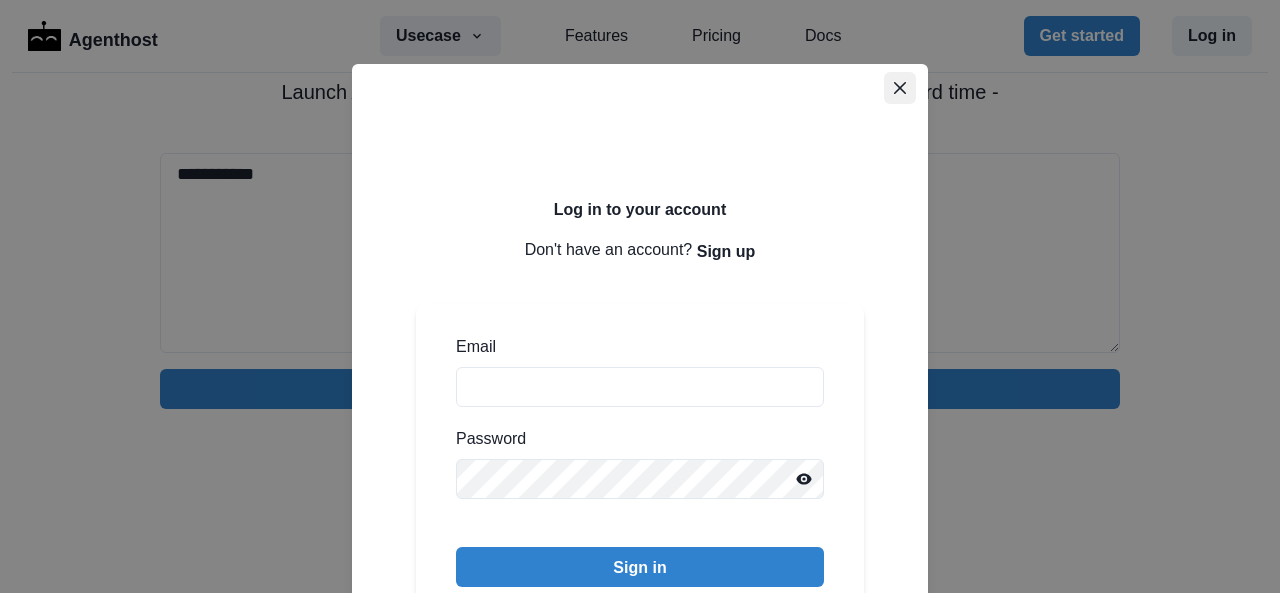 click at bounding box center (900, 88) 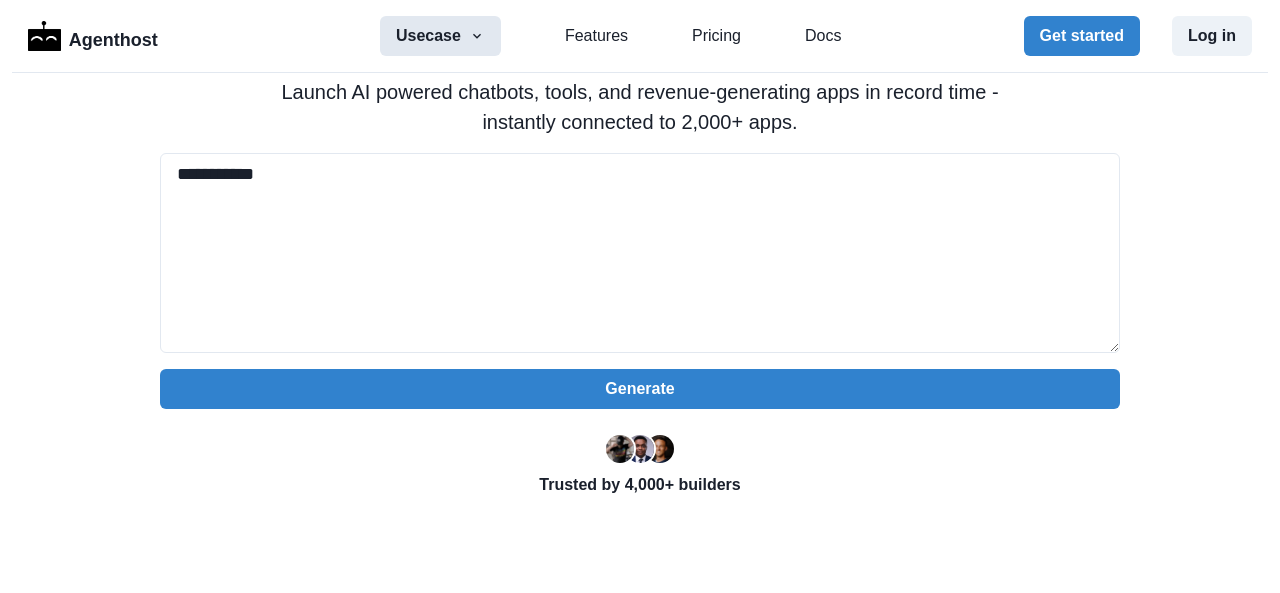 click on "Usecase" at bounding box center [440, 36] 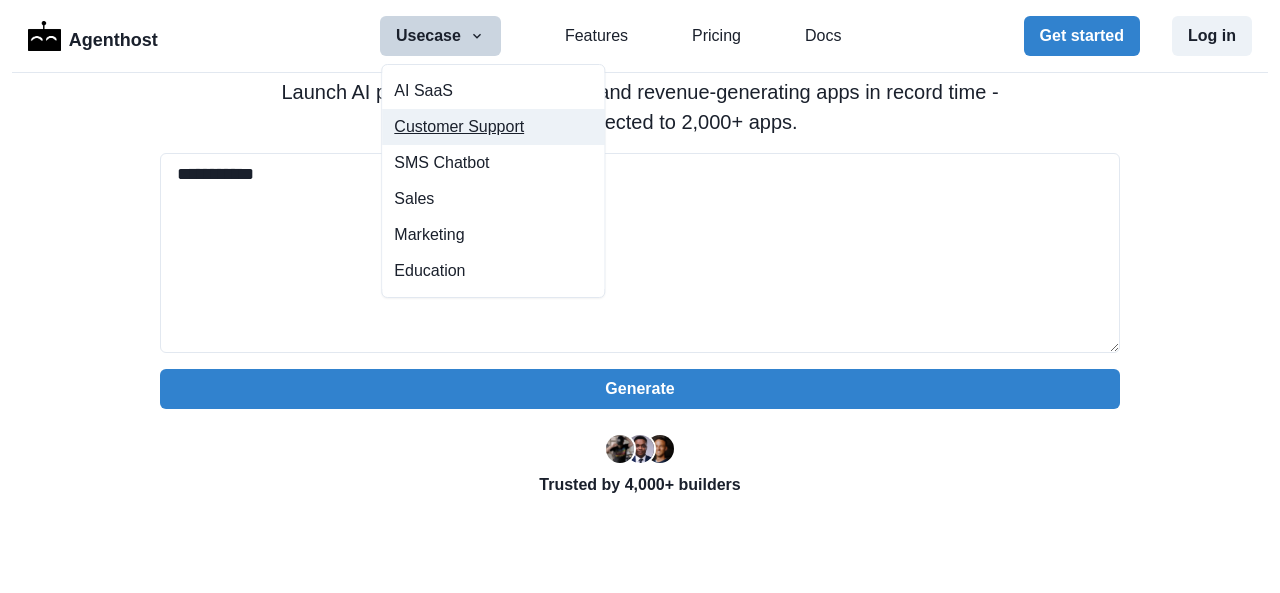 click on "Customer Support" at bounding box center [493, 127] 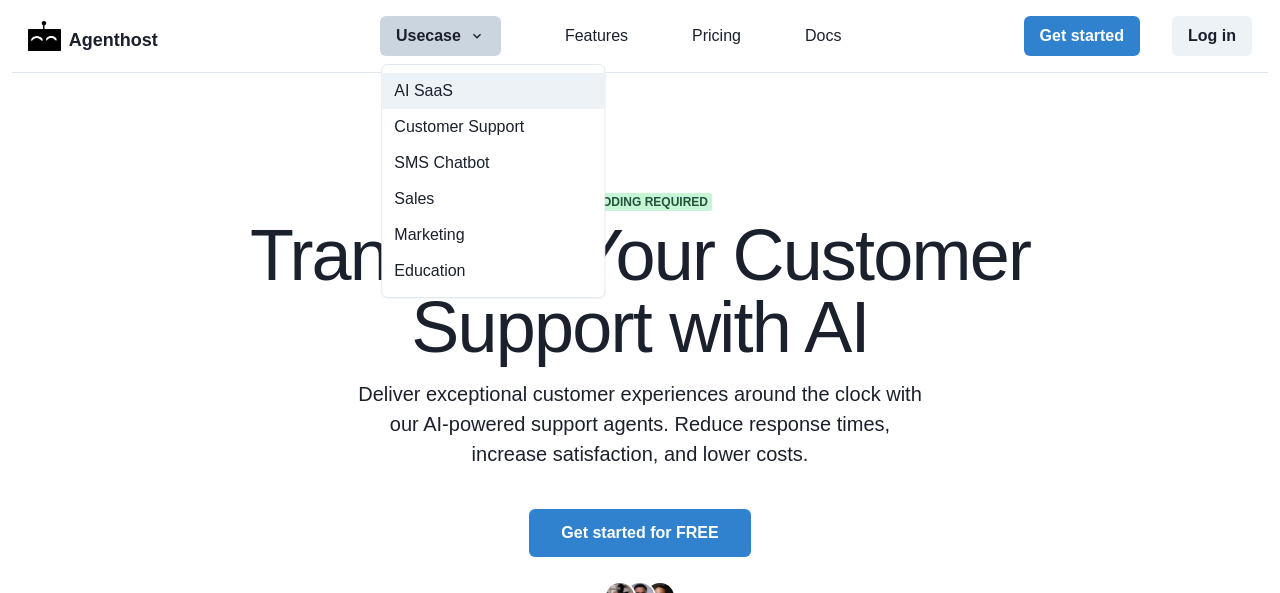 scroll, scrollTop: 0, scrollLeft: 0, axis: both 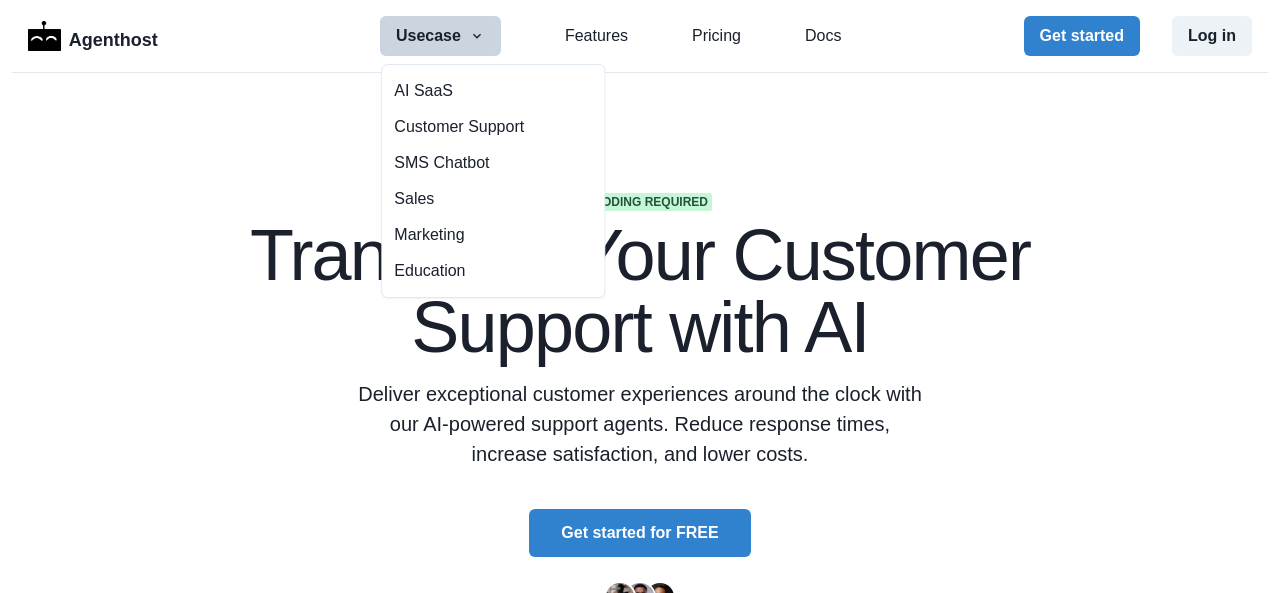 click on "No coding required Transform Your Customer Support with AI Deliver exceptional customer experiences around the clock with our AI-powered support agents. Reduce response times, increase satisfaction, and lower costs. Get started for FREE Trusted by 2,500+ innovators Trusted by teams at" at bounding box center (640, 640) 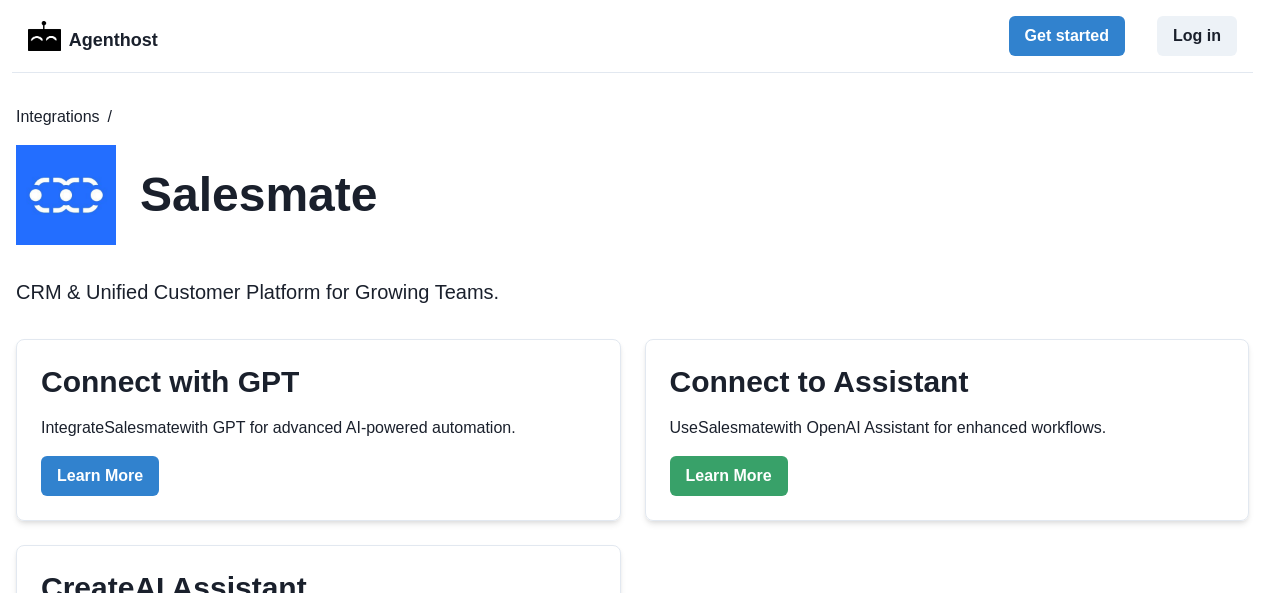 scroll, scrollTop: 109, scrollLeft: 0, axis: vertical 